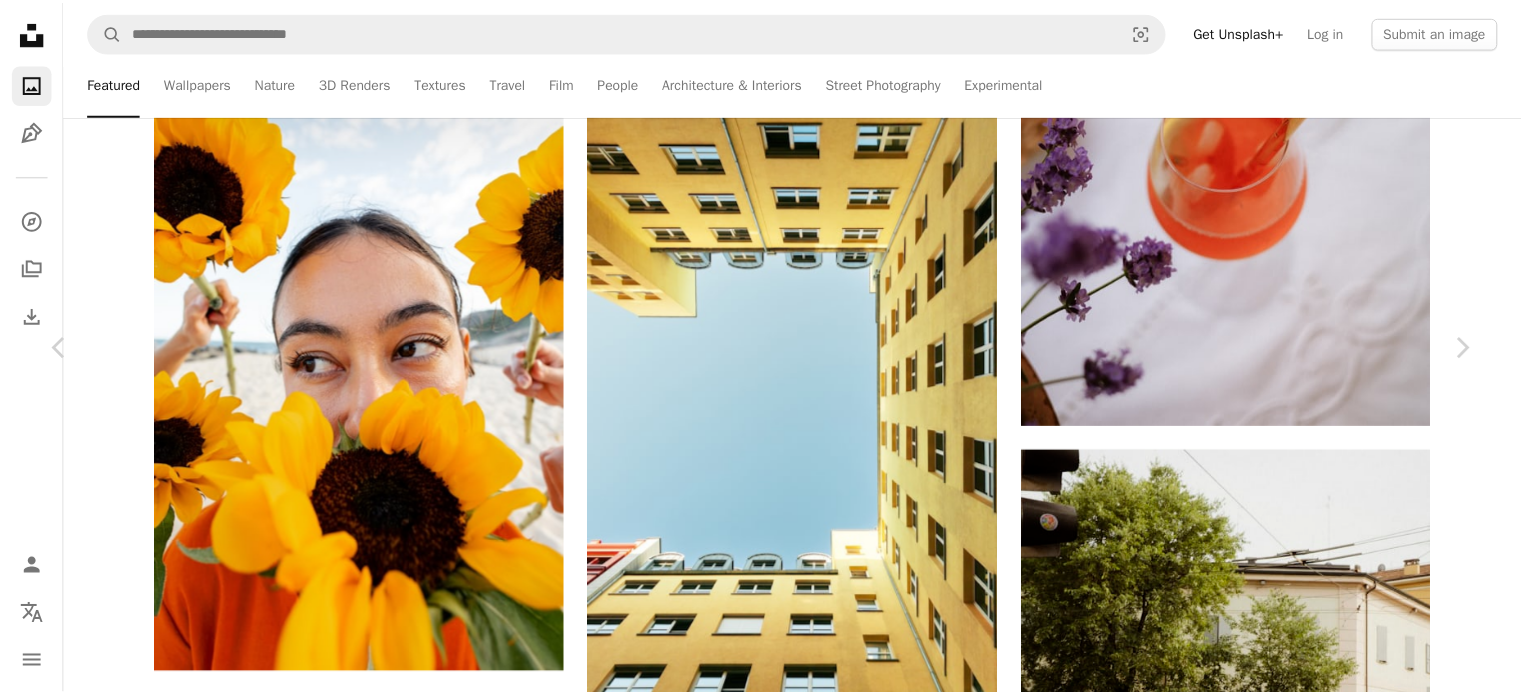 scroll, scrollTop: 119197, scrollLeft: 0, axis: vertical 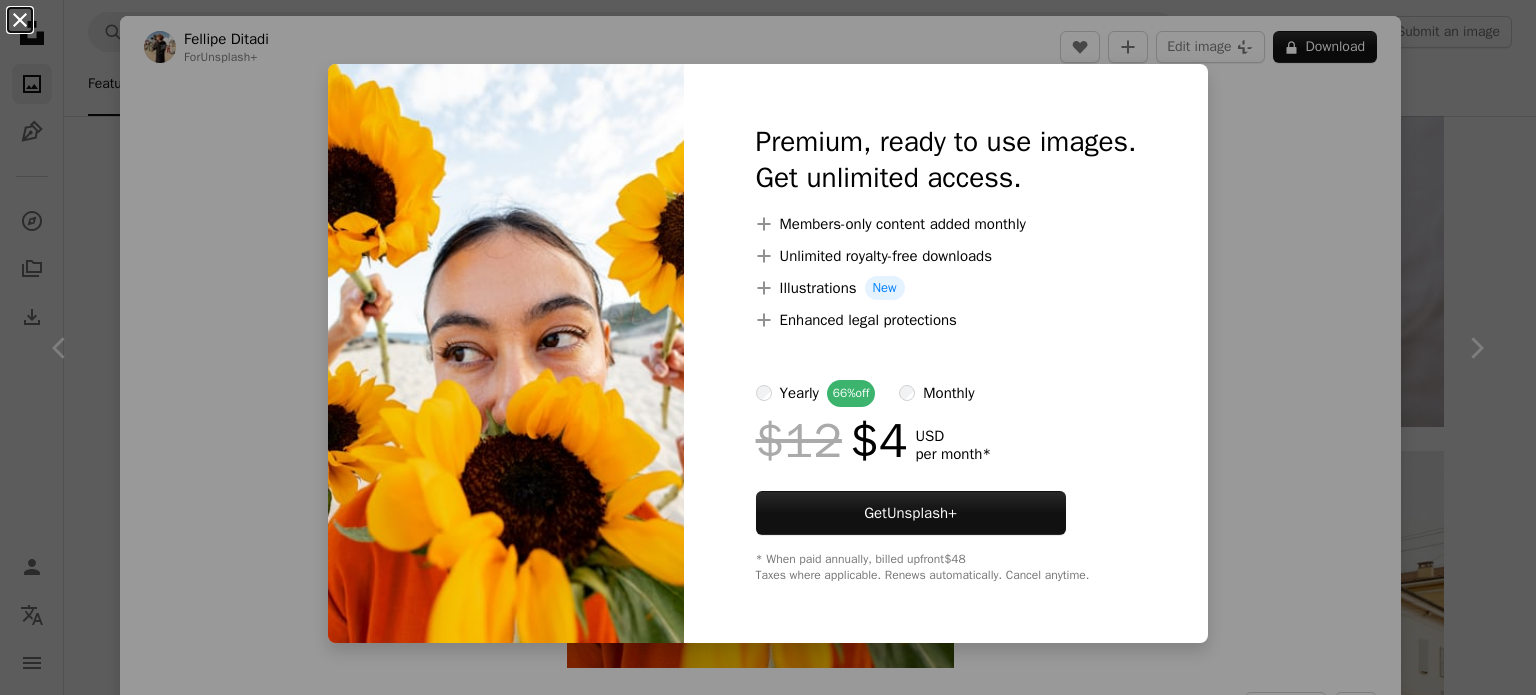 click on "An X shape" at bounding box center [20, 20] 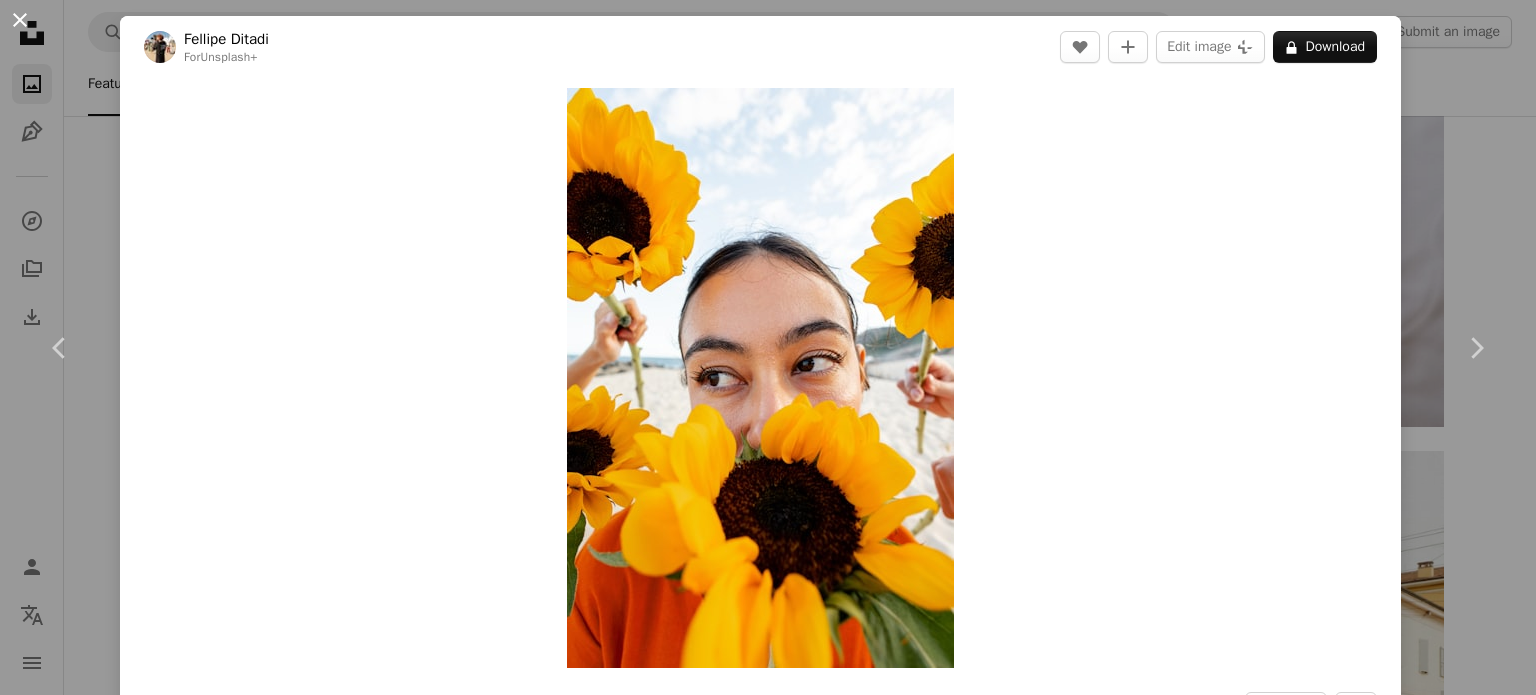 click on "An X shape" at bounding box center [20, 20] 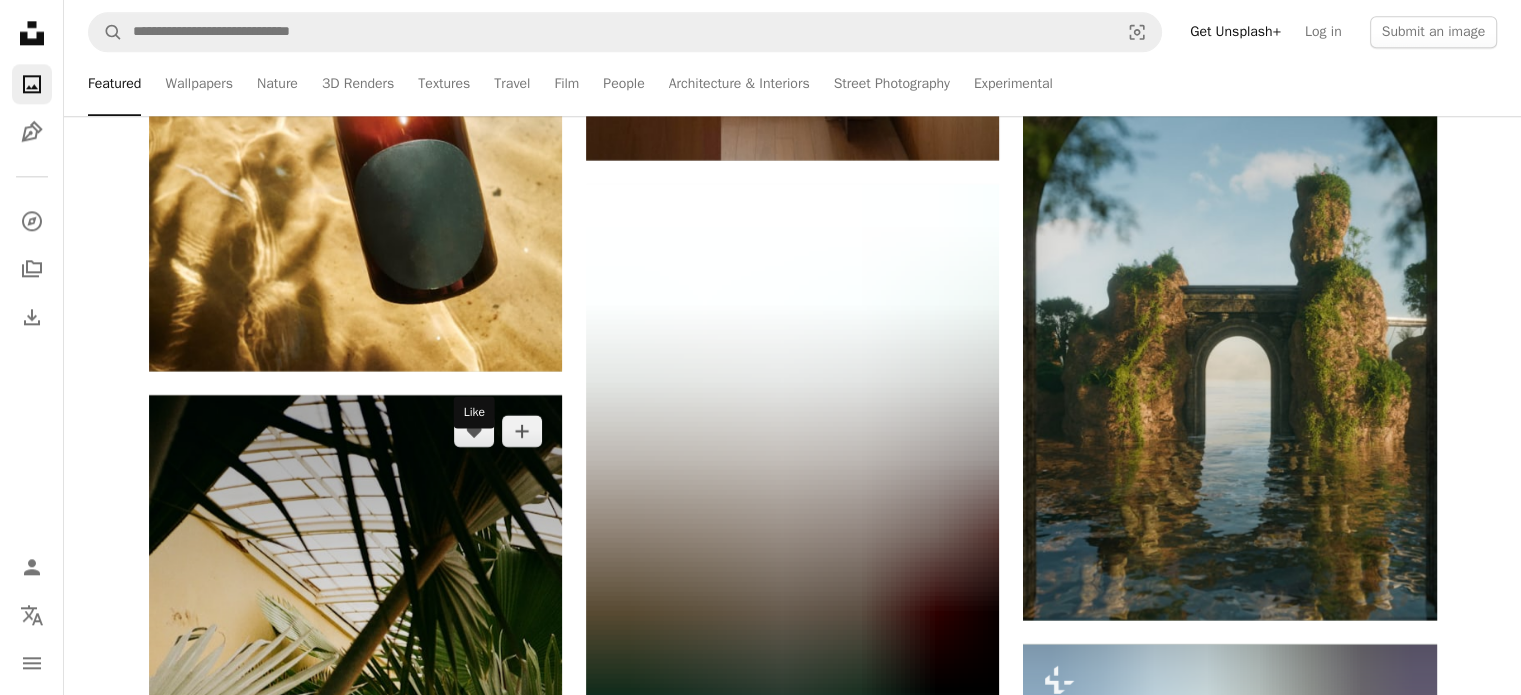 scroll, scrollTop: 124176, scrollLeft: 0, axis: vertical 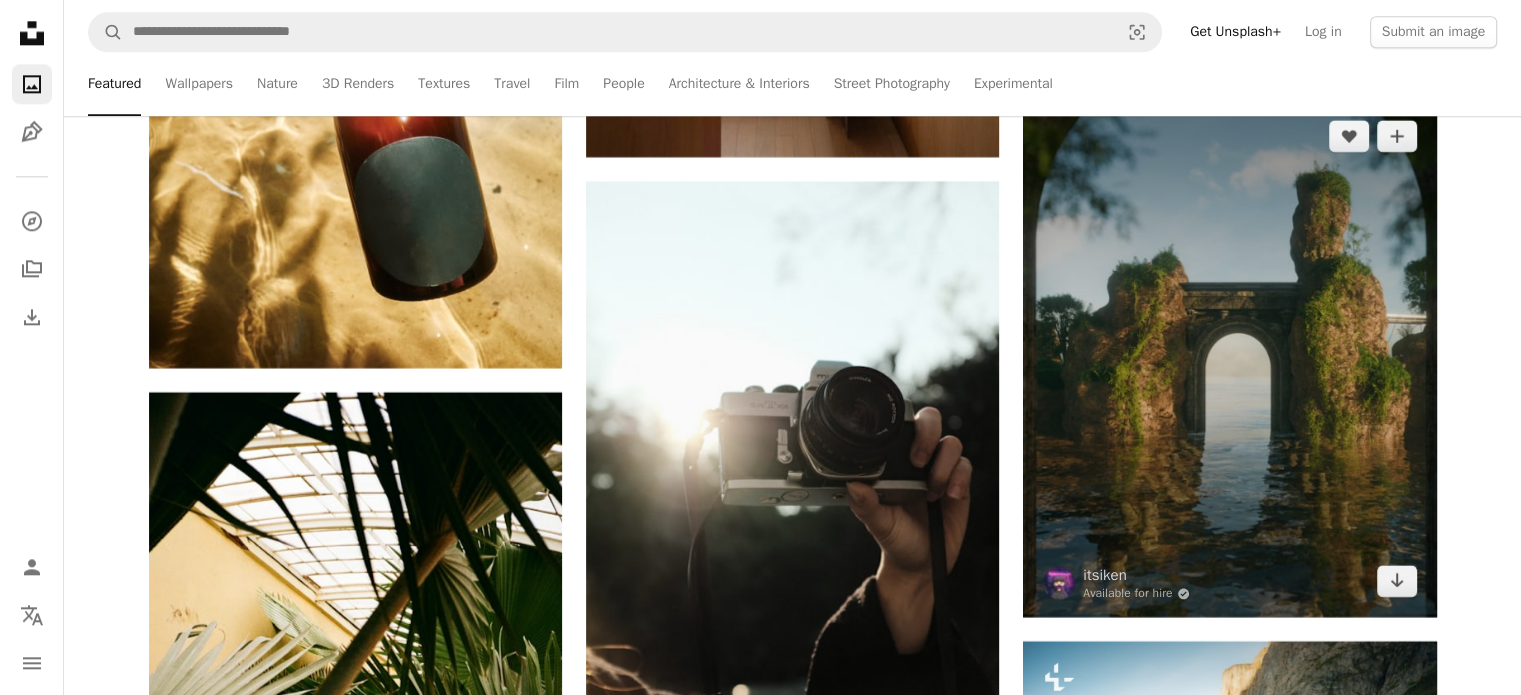 click at bounding box center (1229, 358) 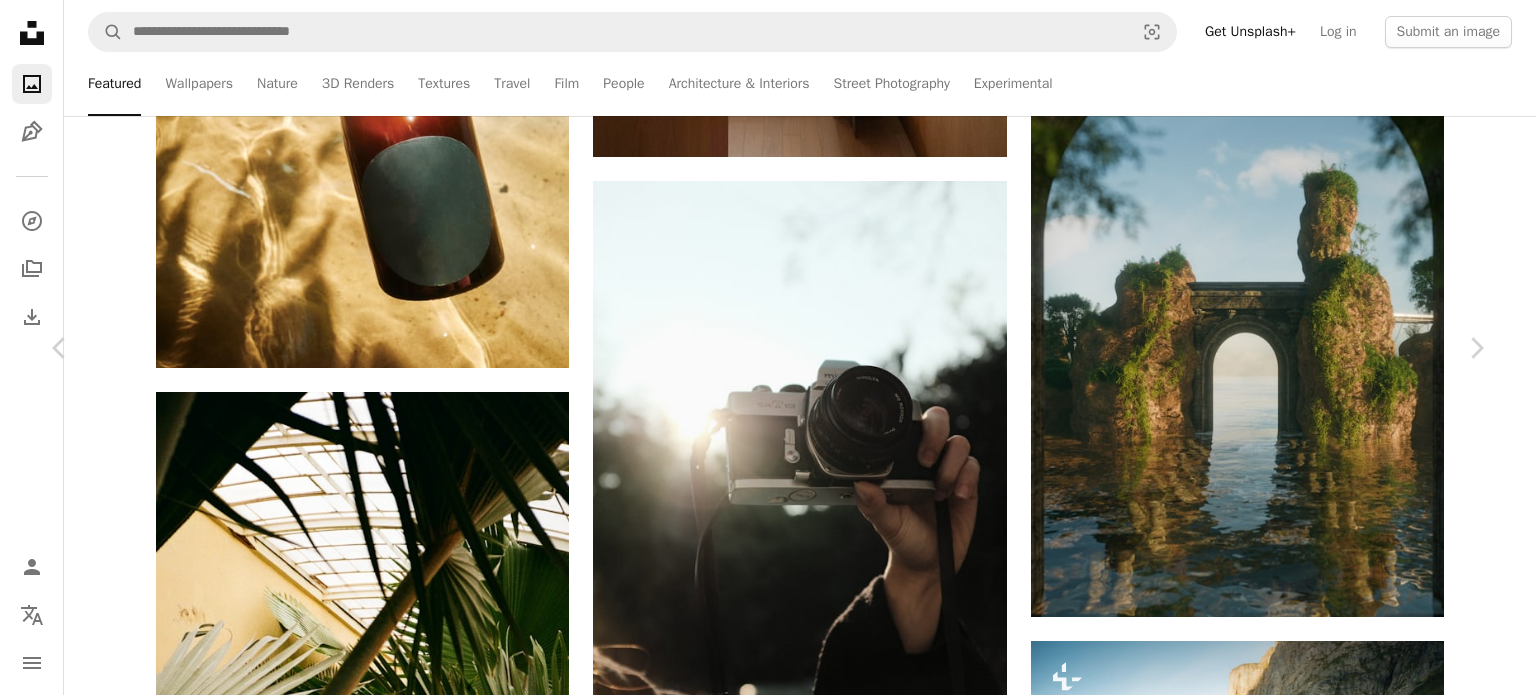 click on "Download free" at bounding box center (1287, 4066) 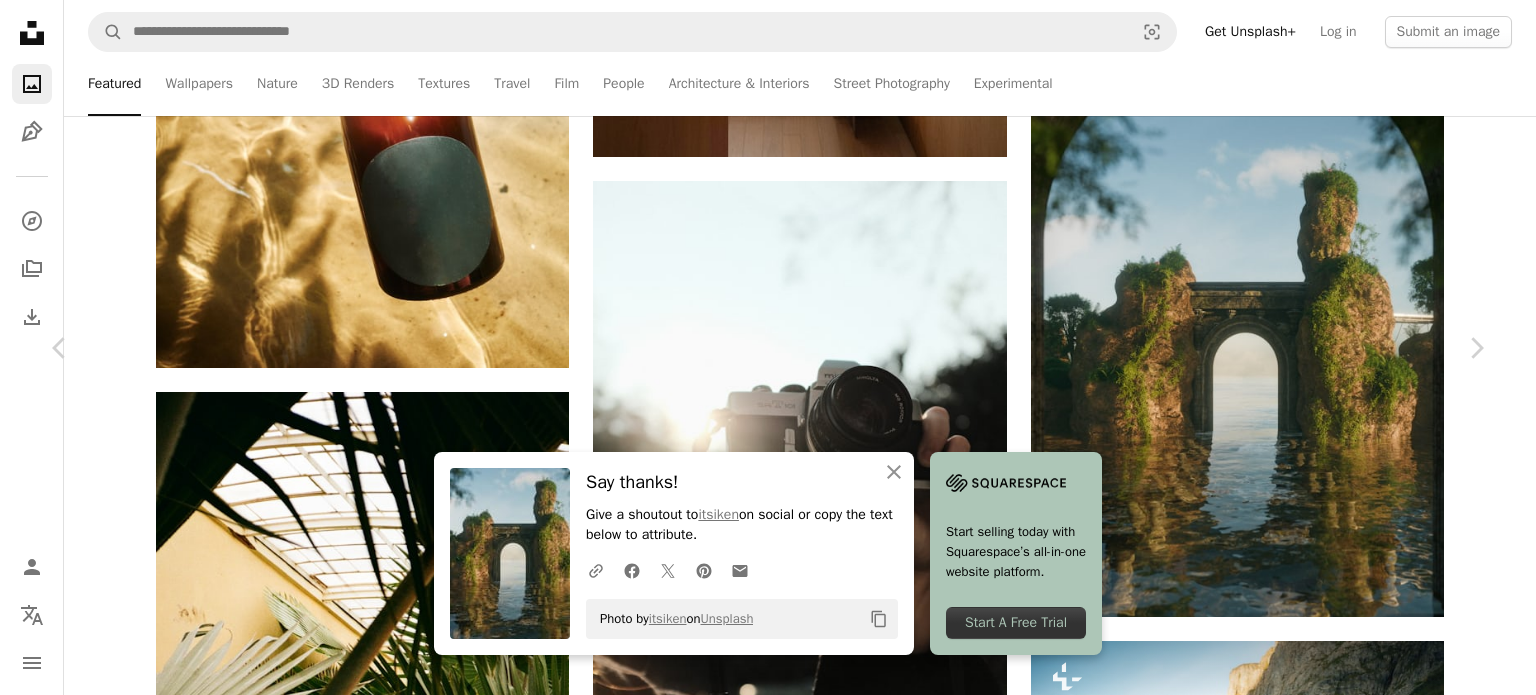 click on "An X shape" at bounding box center (20, 20) 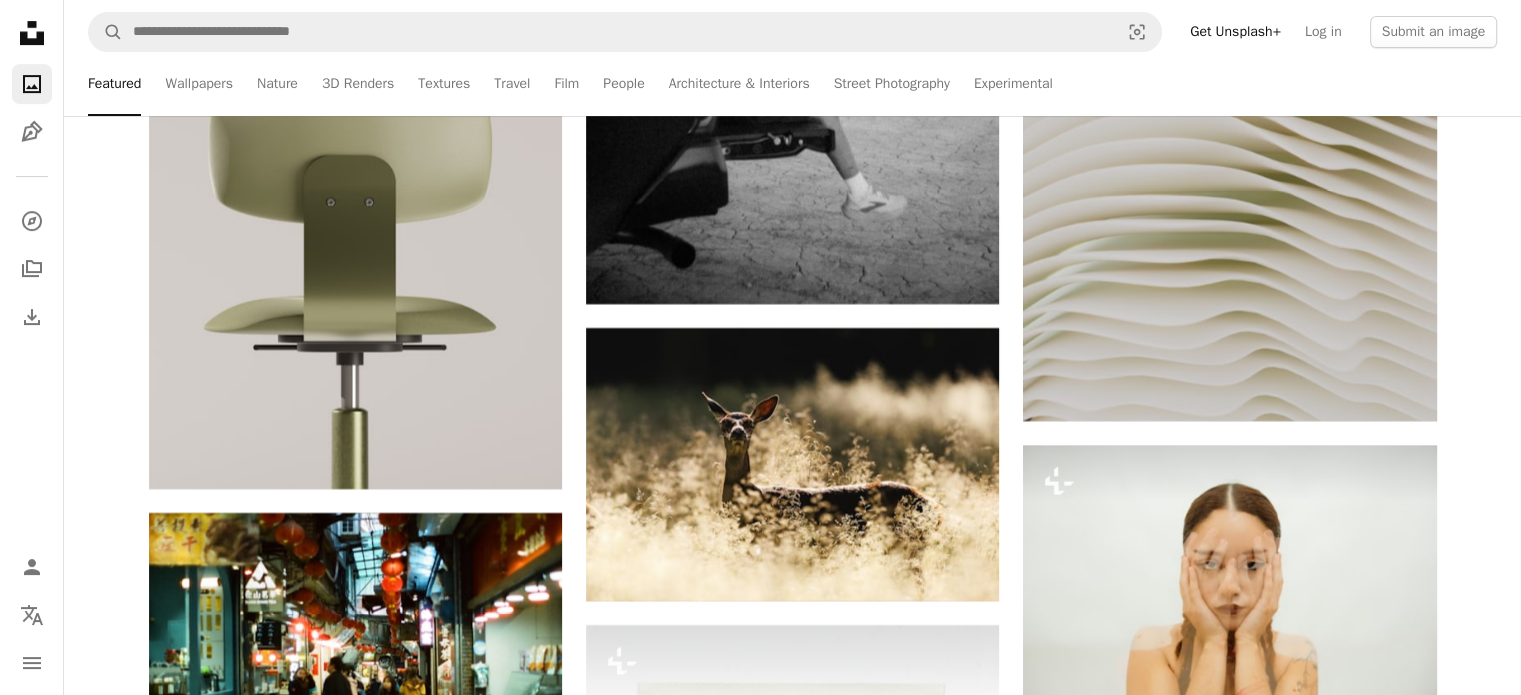 scroll, scrollTop: 145114, scrollLeft: 0, axis: vertical 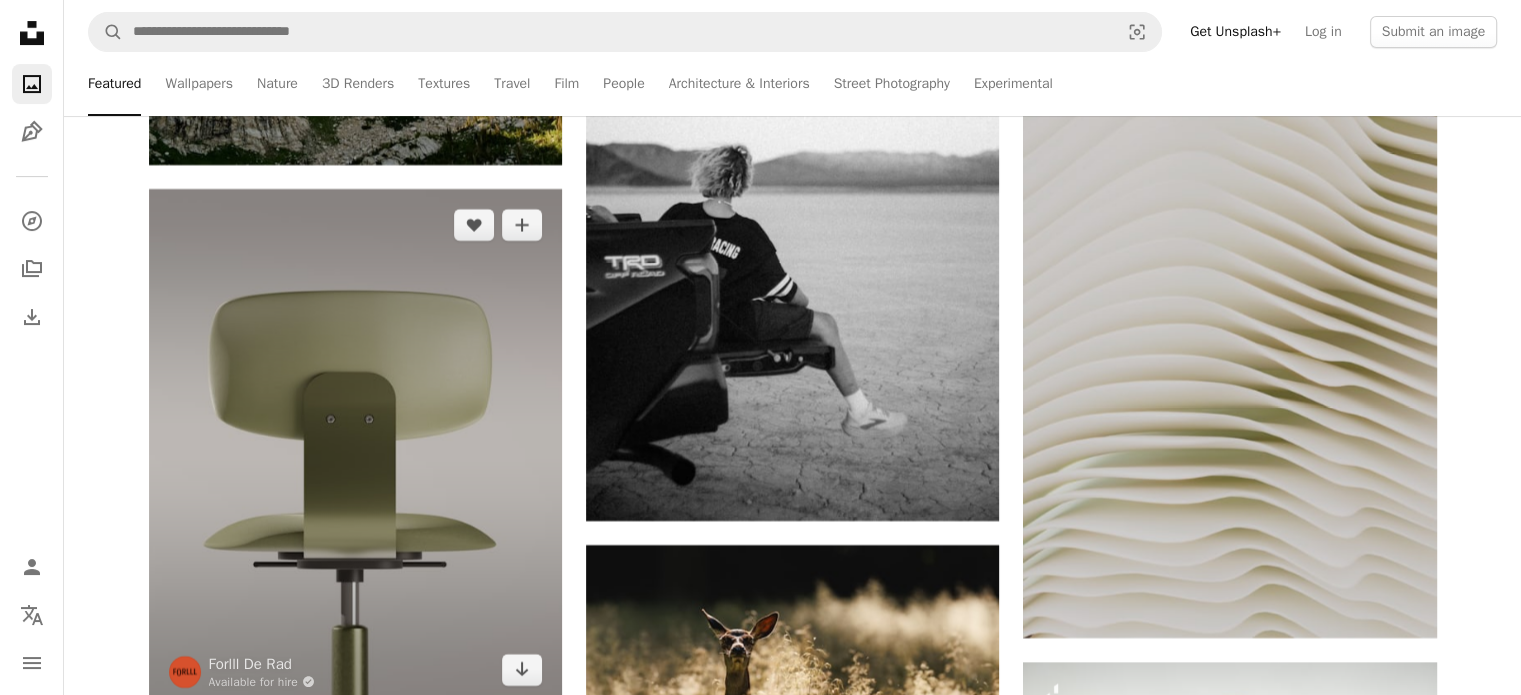click at bounding box center [355, 447] 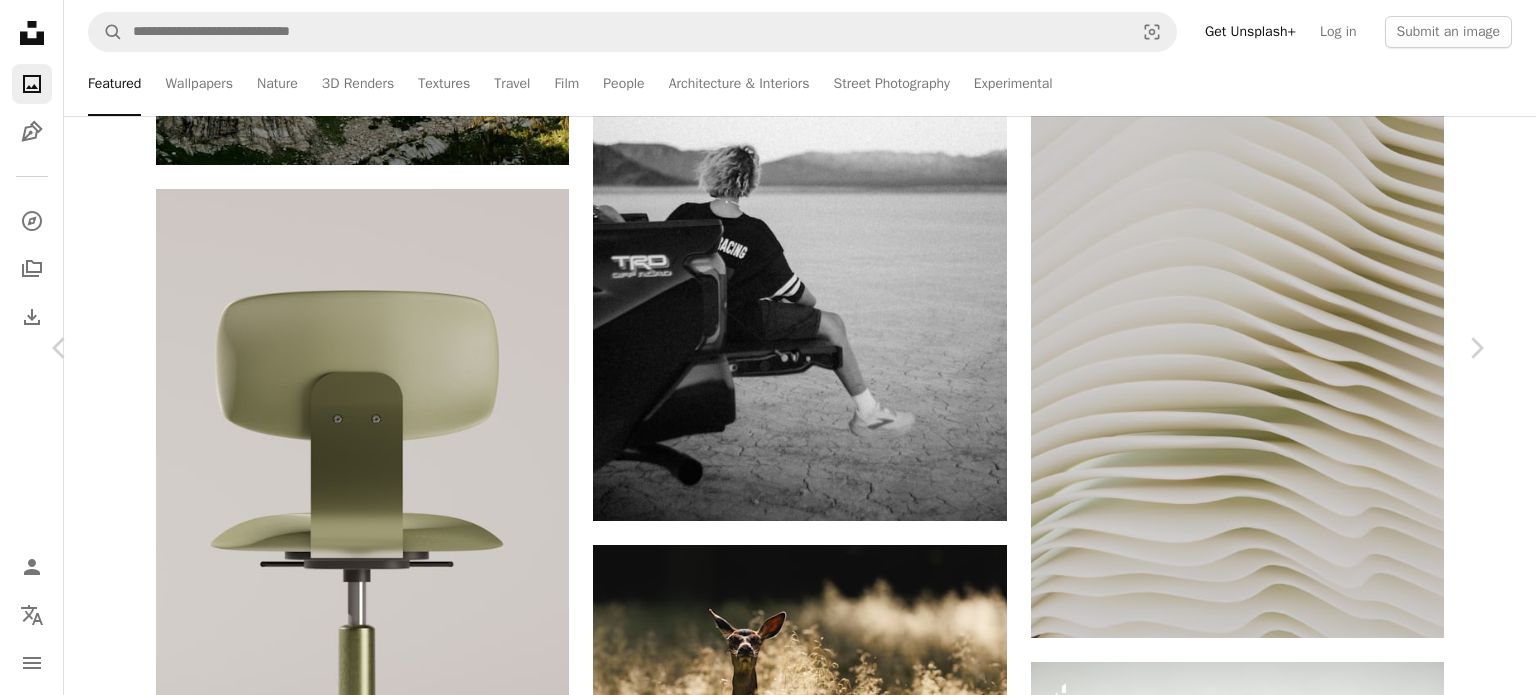 click on "An X shape" at bounding box center (20, 20) 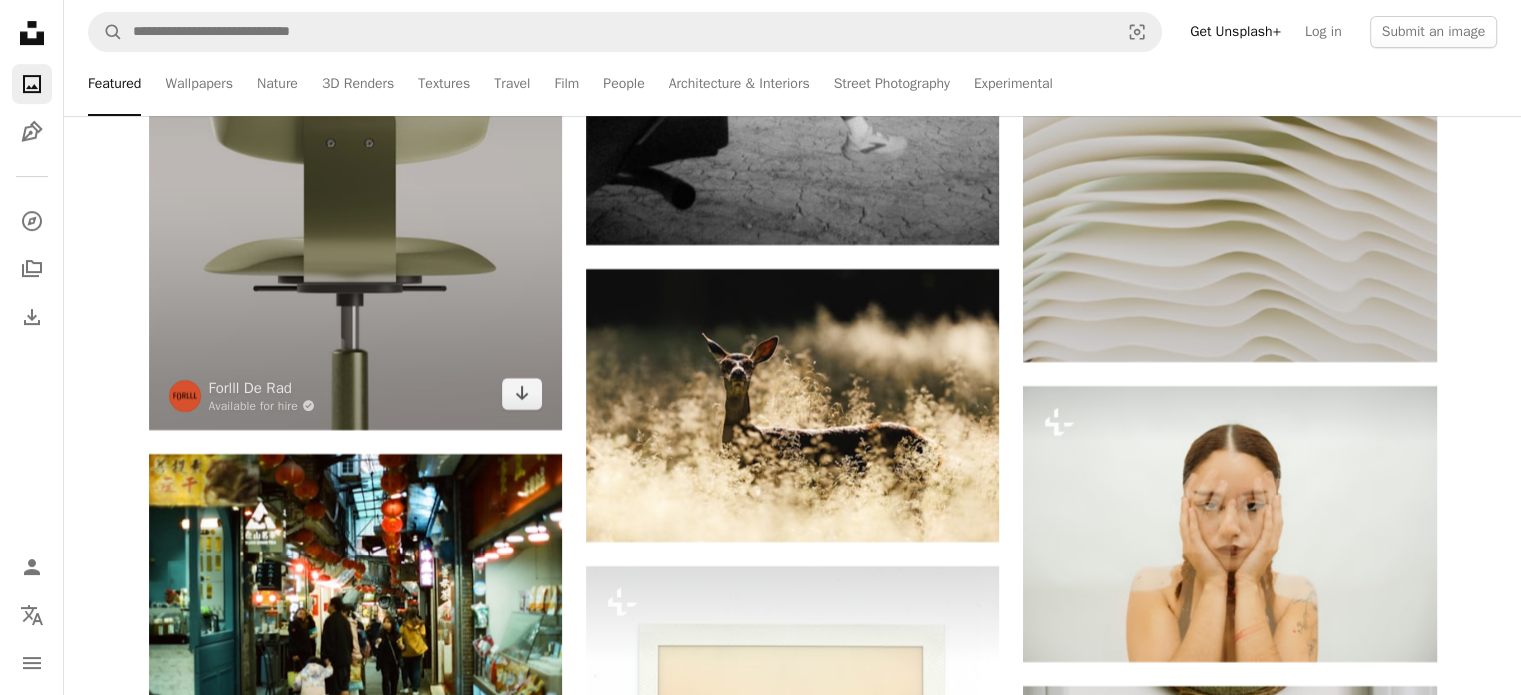 scroll, scrollTop: 145395, scrollLeft: 0, axis: vertical 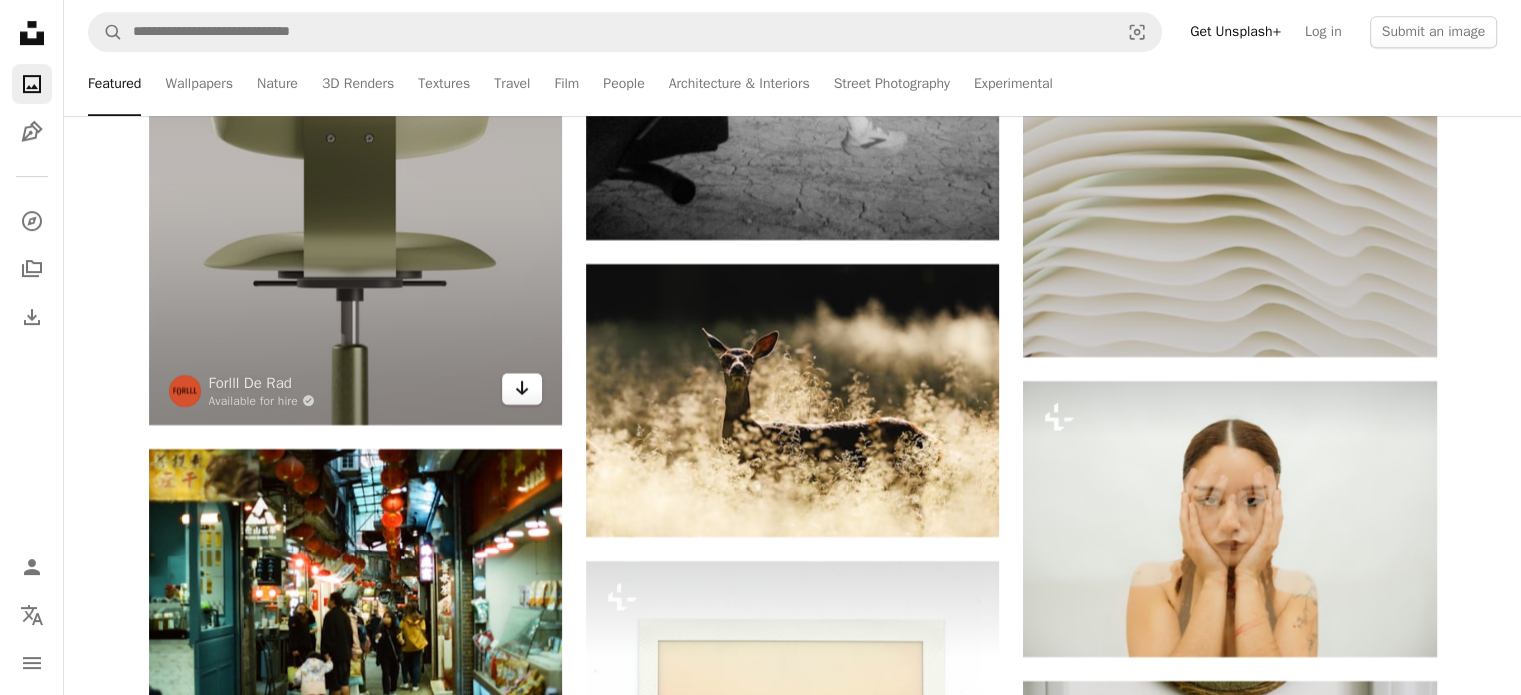 click on "Arrow pointing down" 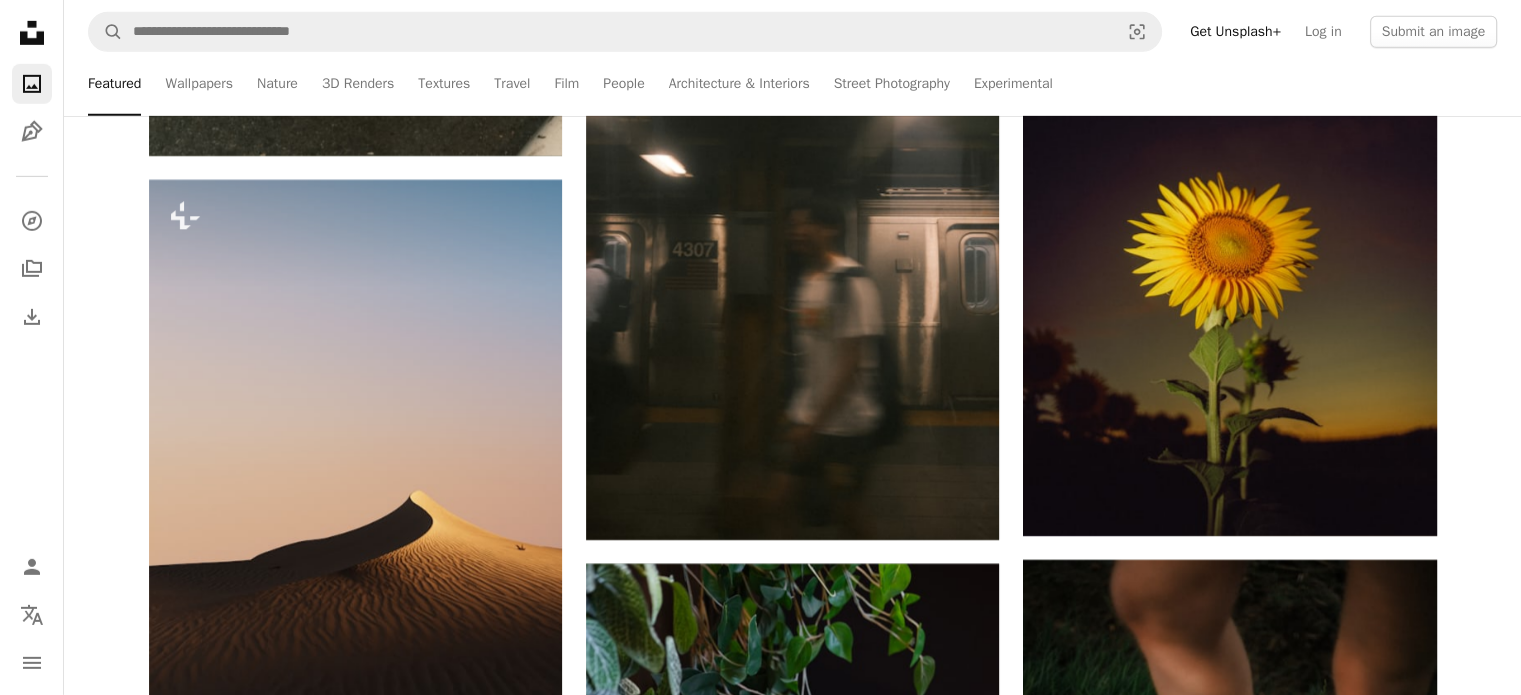 scroll, scrollTop: 158480, scrollLeft: 0, axis: vertical 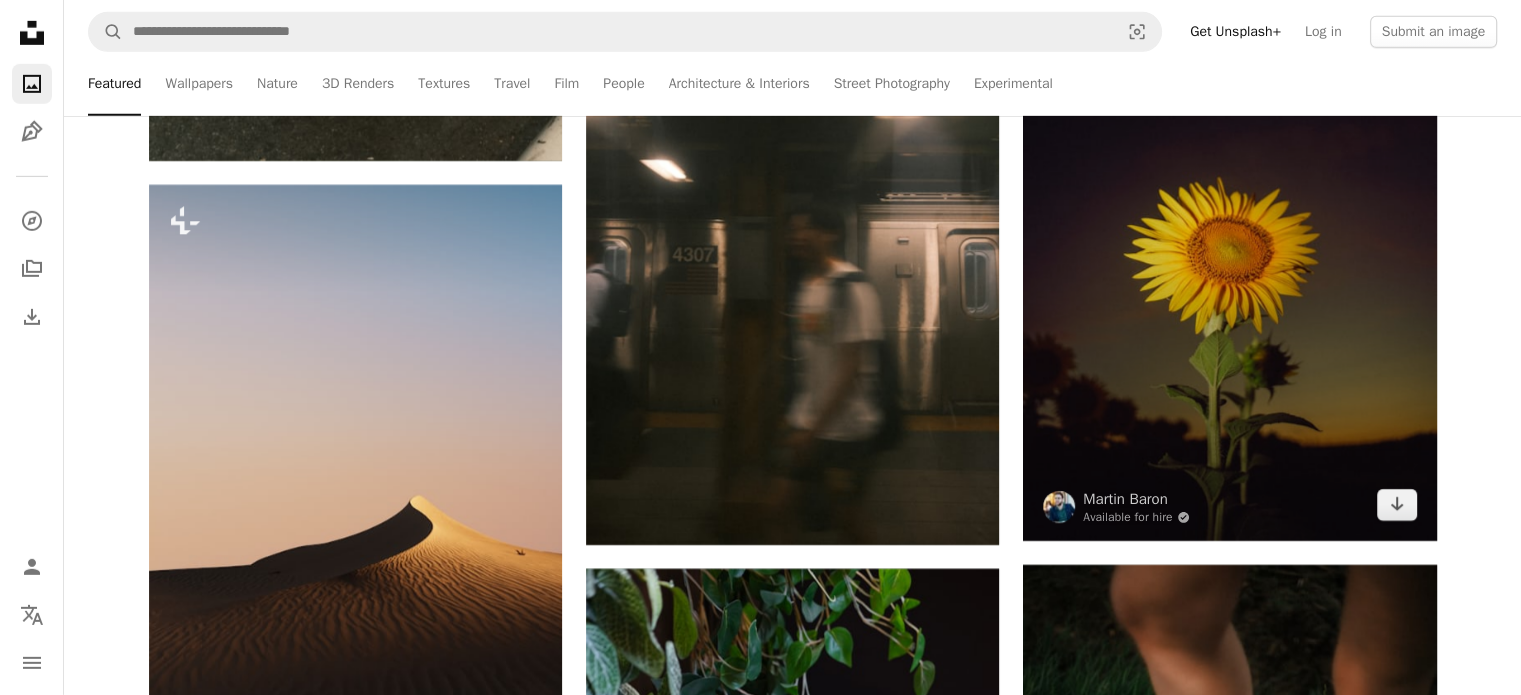 click at bounding box center [1229, 231] 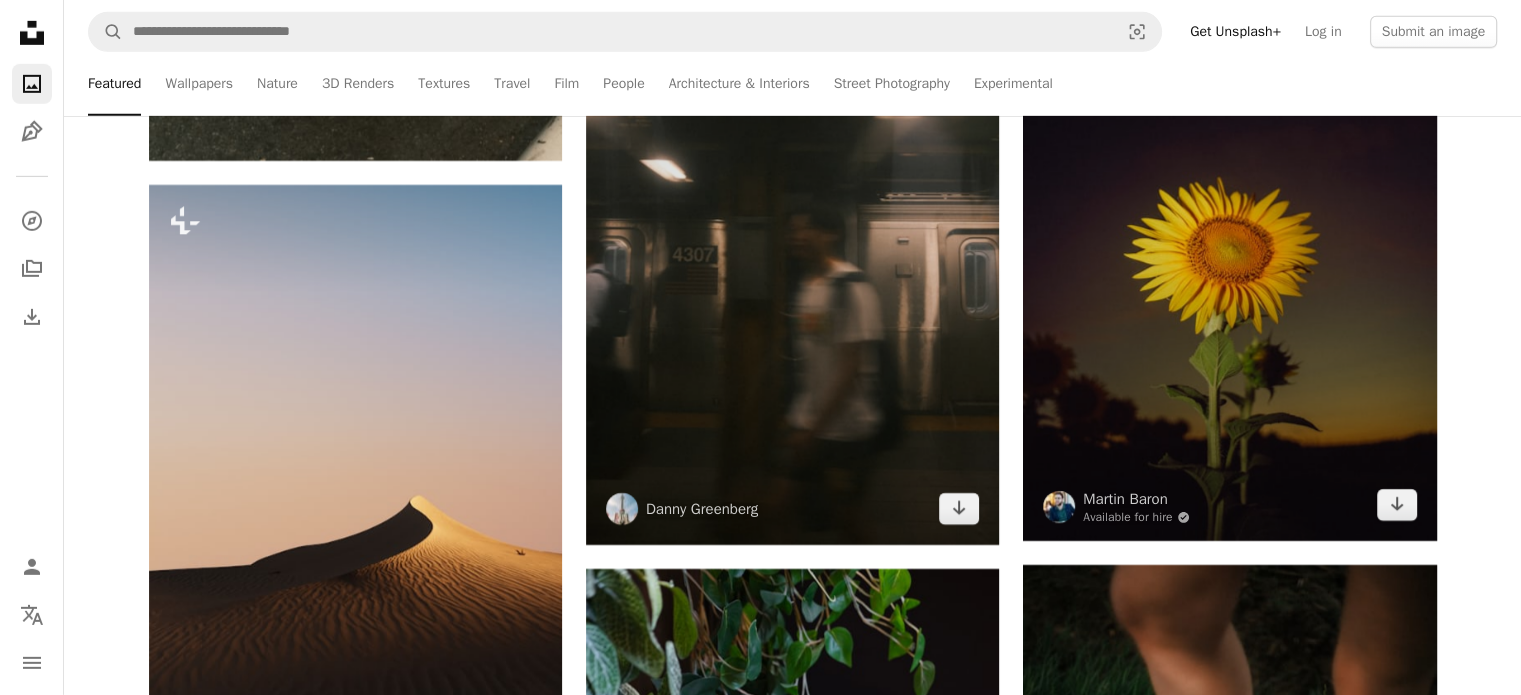 scroll, scrollTop: 158970, scrollLeft: 0, axis: vertical 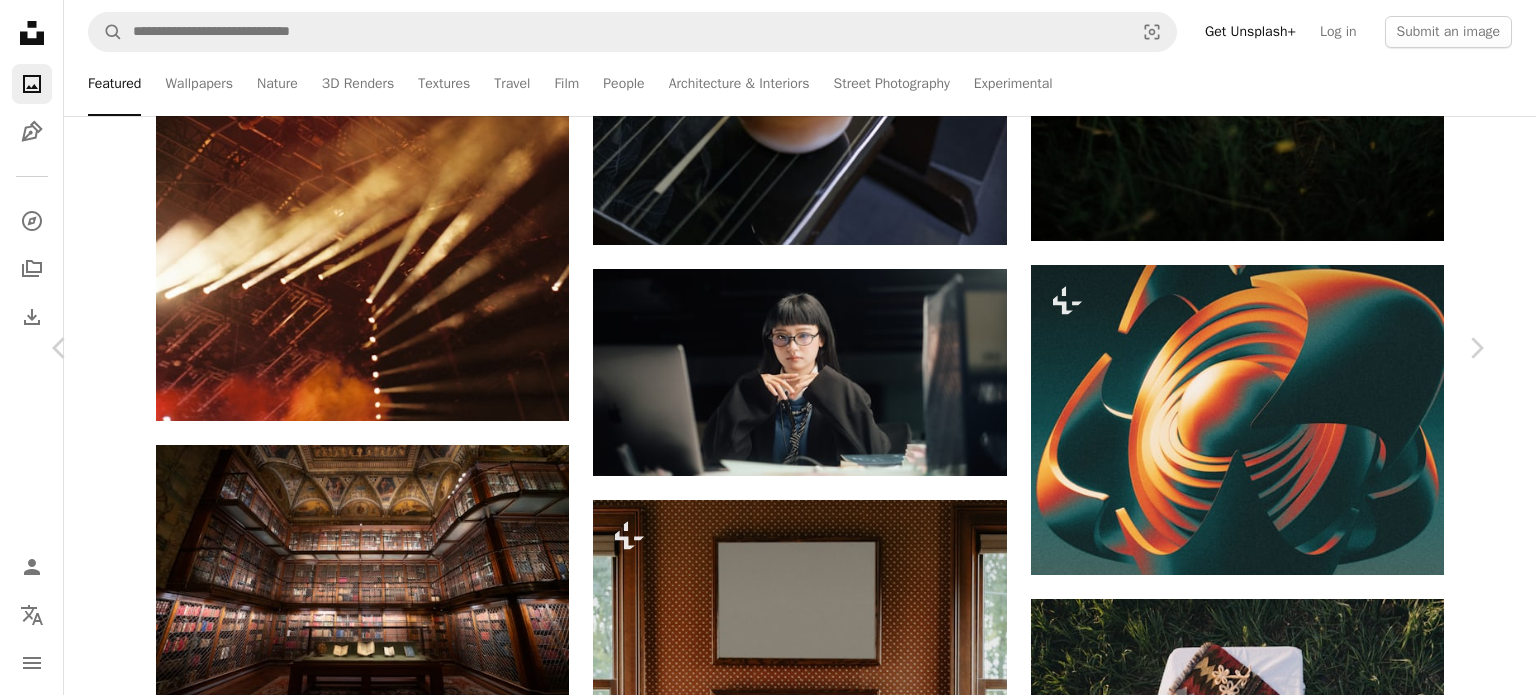 drag, startPoint x: 1298, startPoint y: 63, endPoint x: 33, endPoint y: 28, distance: 1265.4841 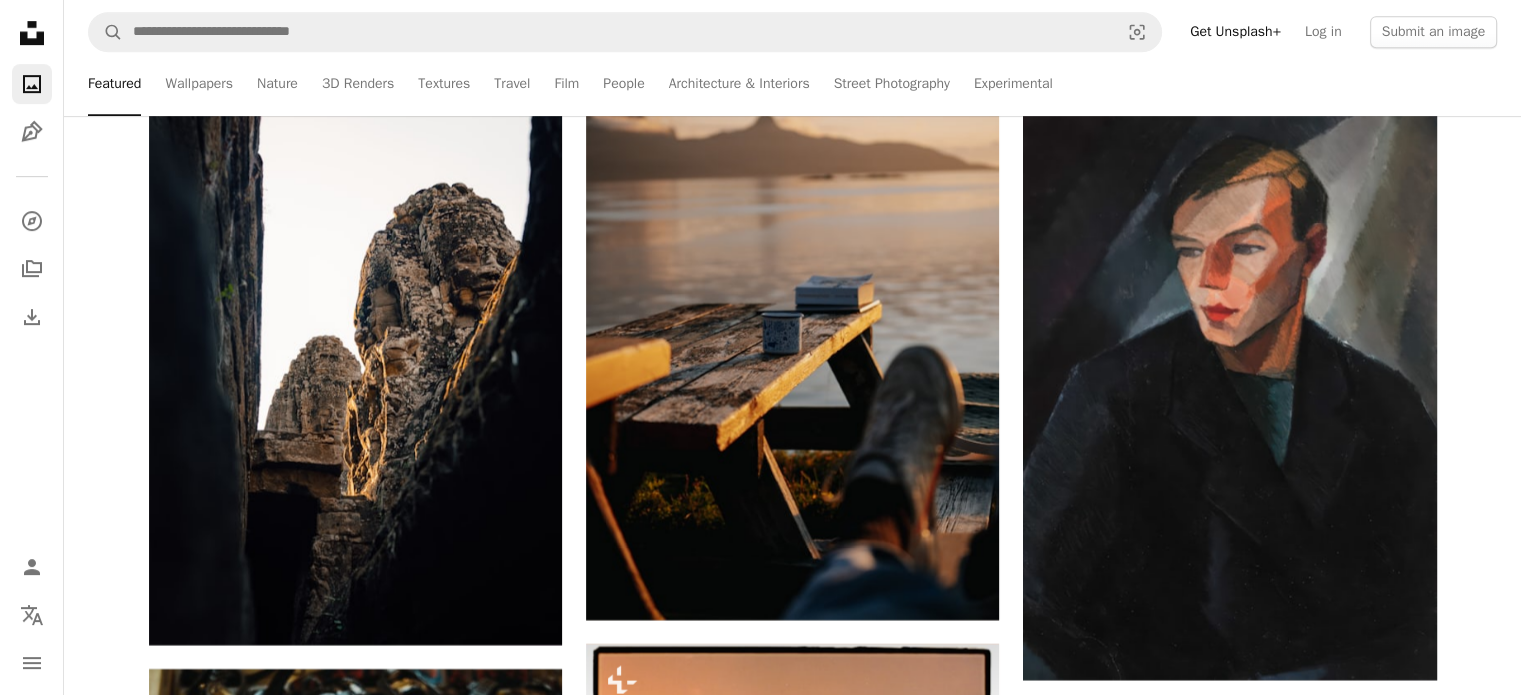 scroll, scrollTop: 213962, scrollLeft: 0, axis: vertical 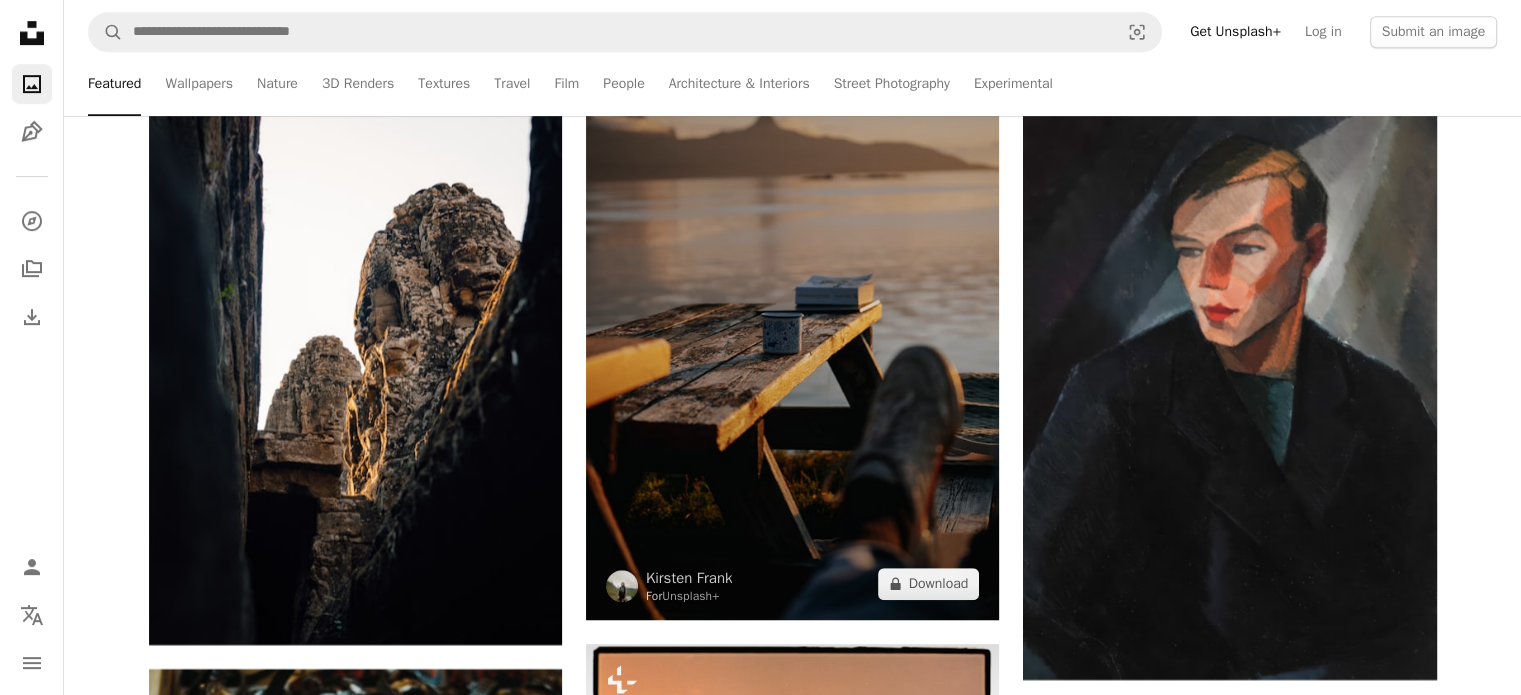 click at bounding box center (792, 310) 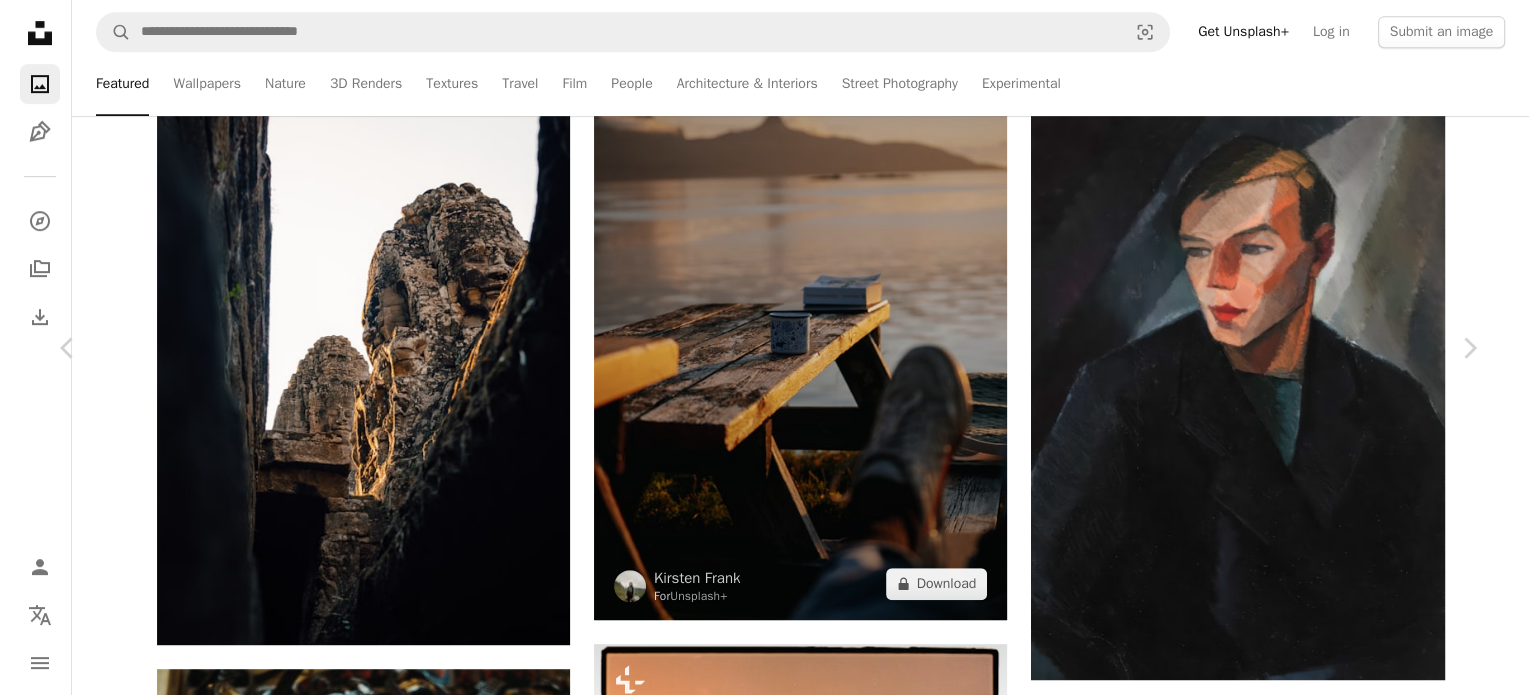 scroll, scrollTop: 215919, scrollLeft: 0, axis: vertical 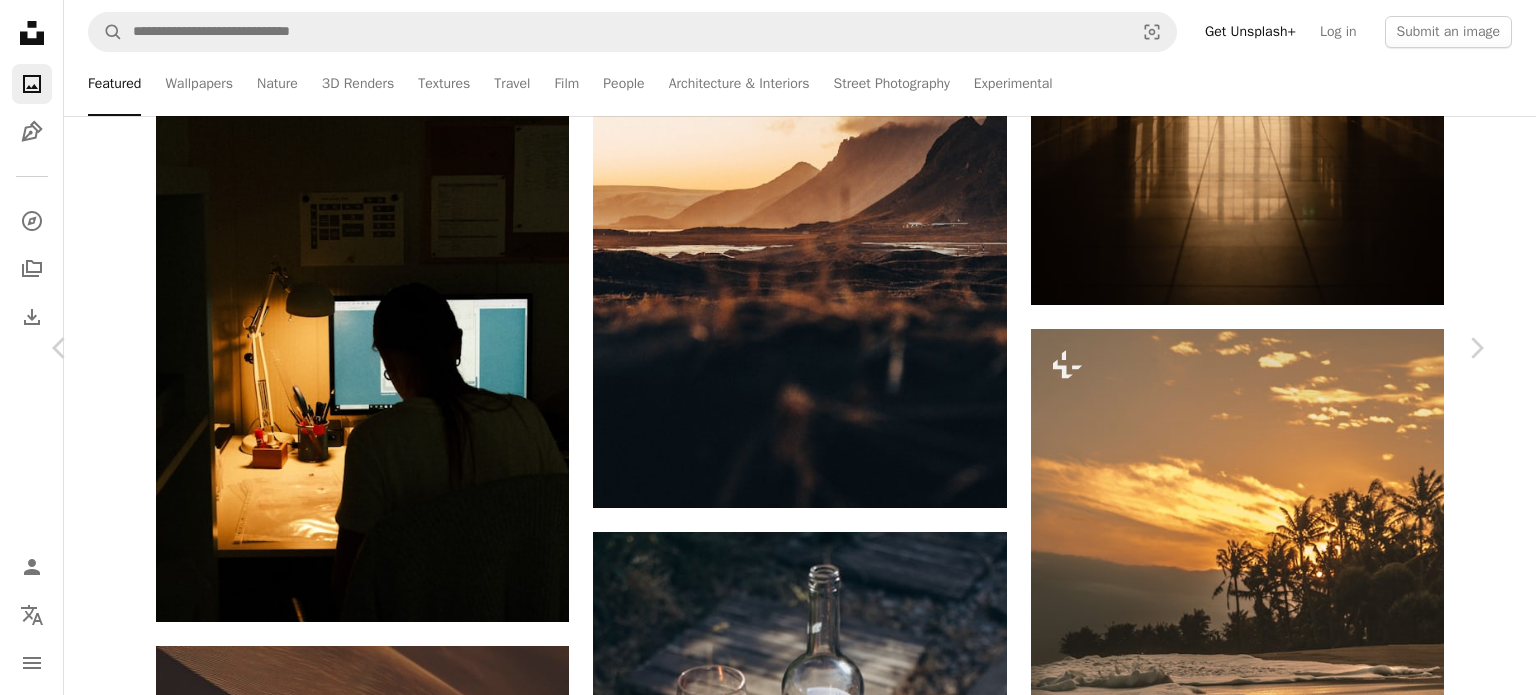 click on "An X shape" at bounding box center [20, 20] 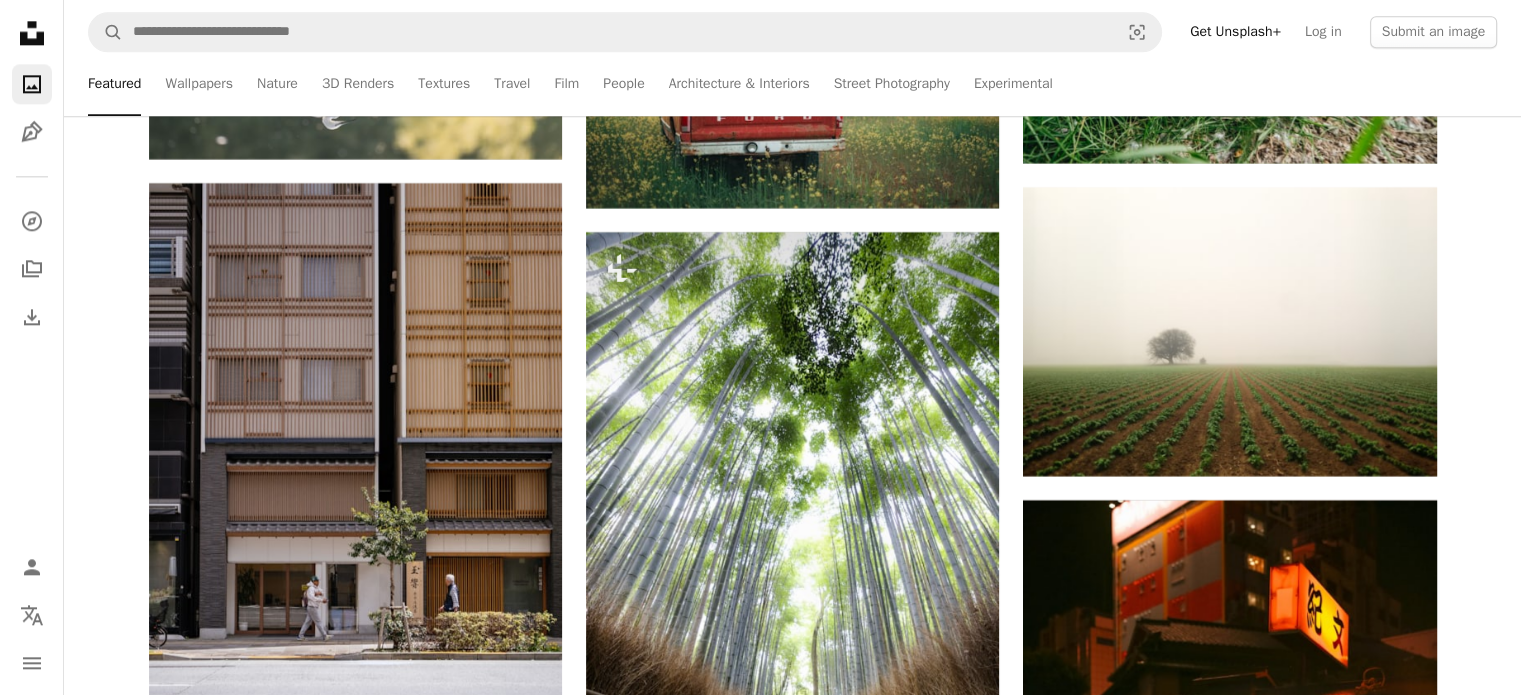 scroll, scrollTop: 247669, scrollLeft: 0, axis: vertical 